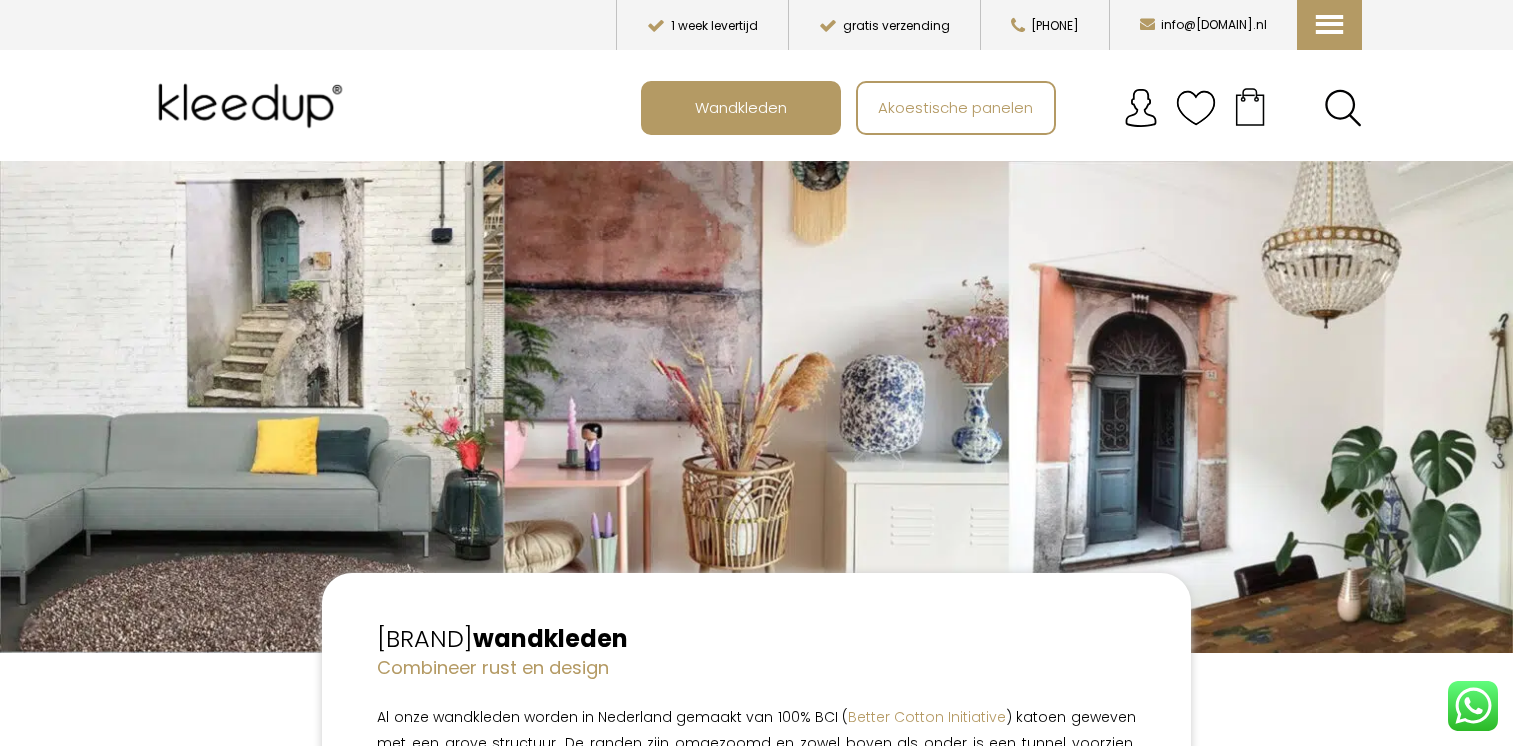 scroll, scrollTop: 0, scrollLeft: 0, axis: both 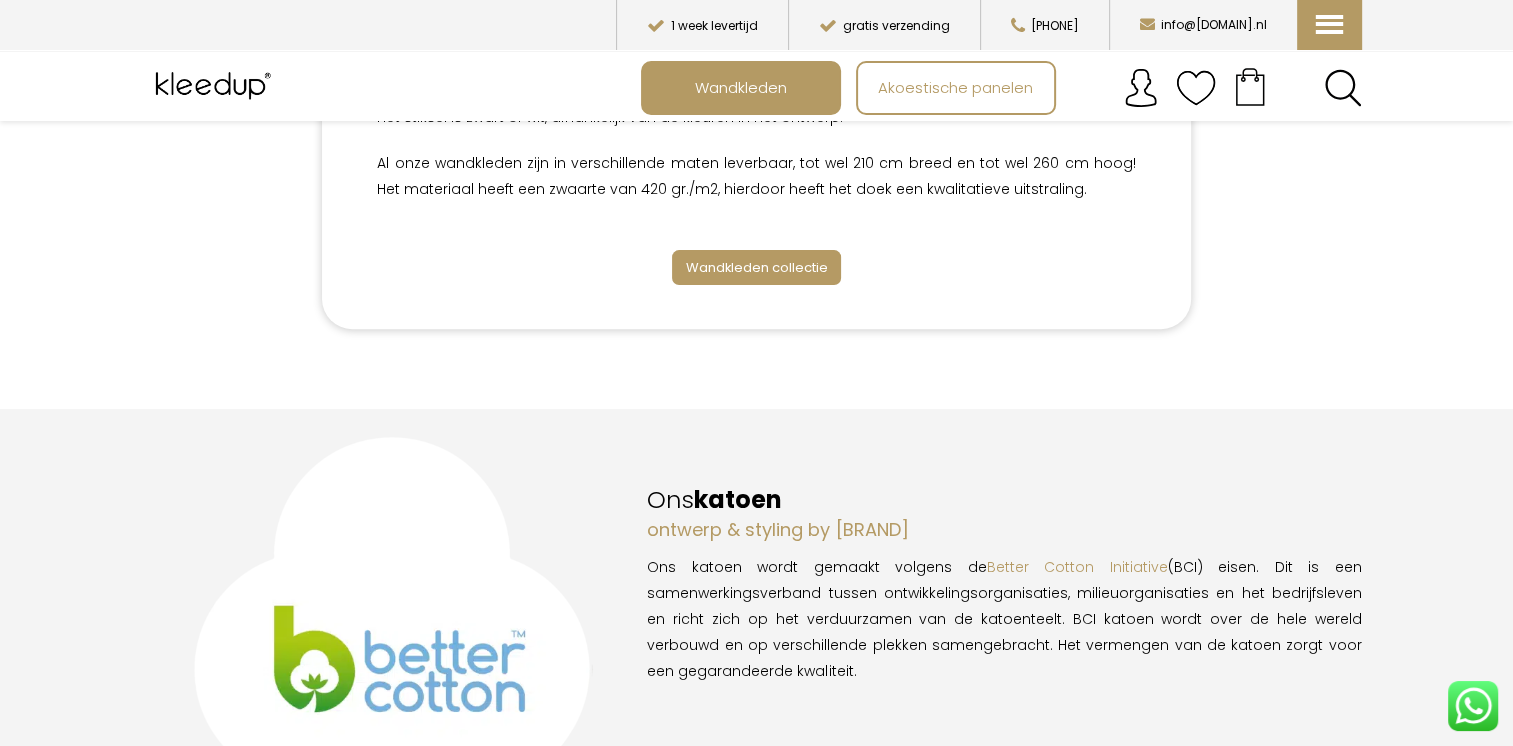click on "Wandkleden collectie" at bounding box center [756, 267] 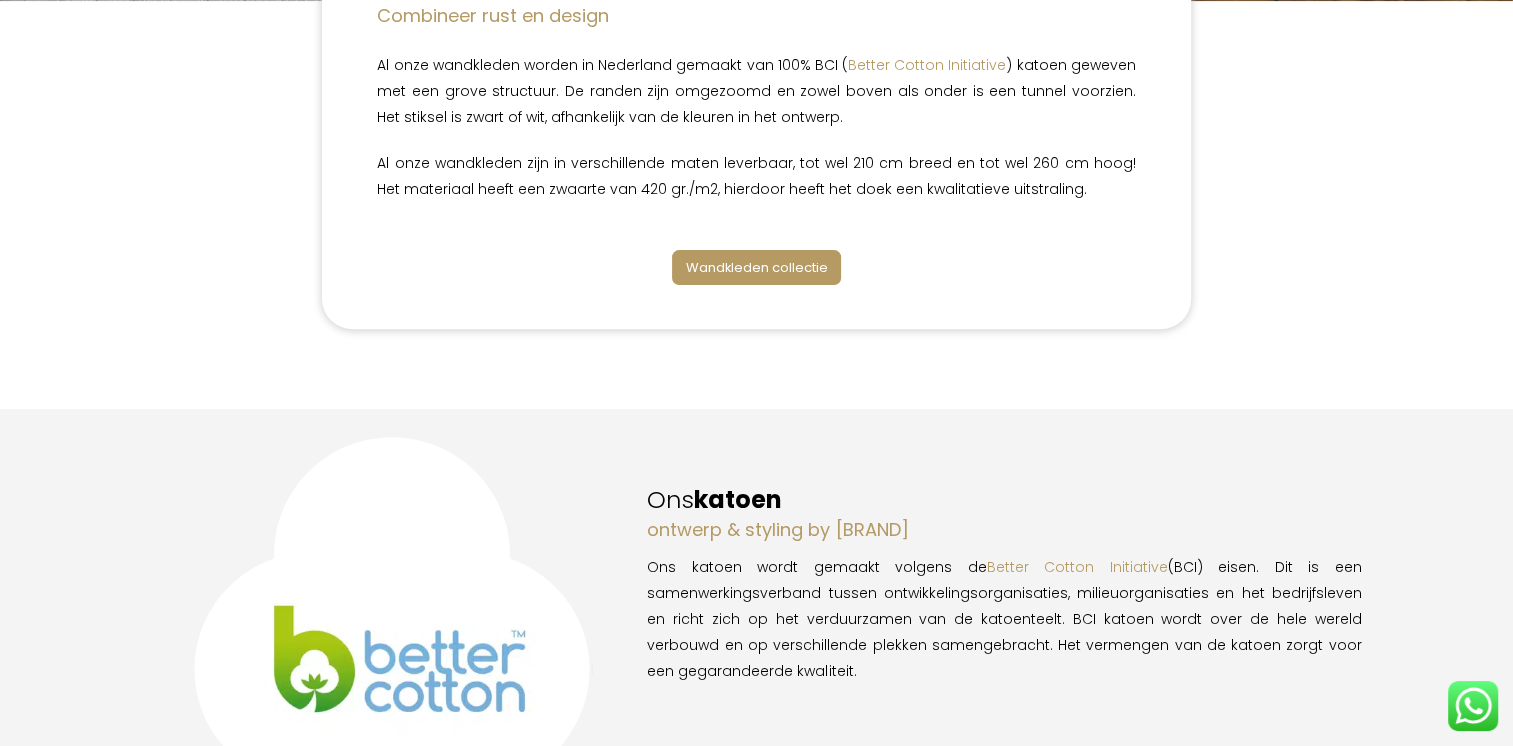 scroll, scrollTop: 0, scrollLeft: 0, axis: both 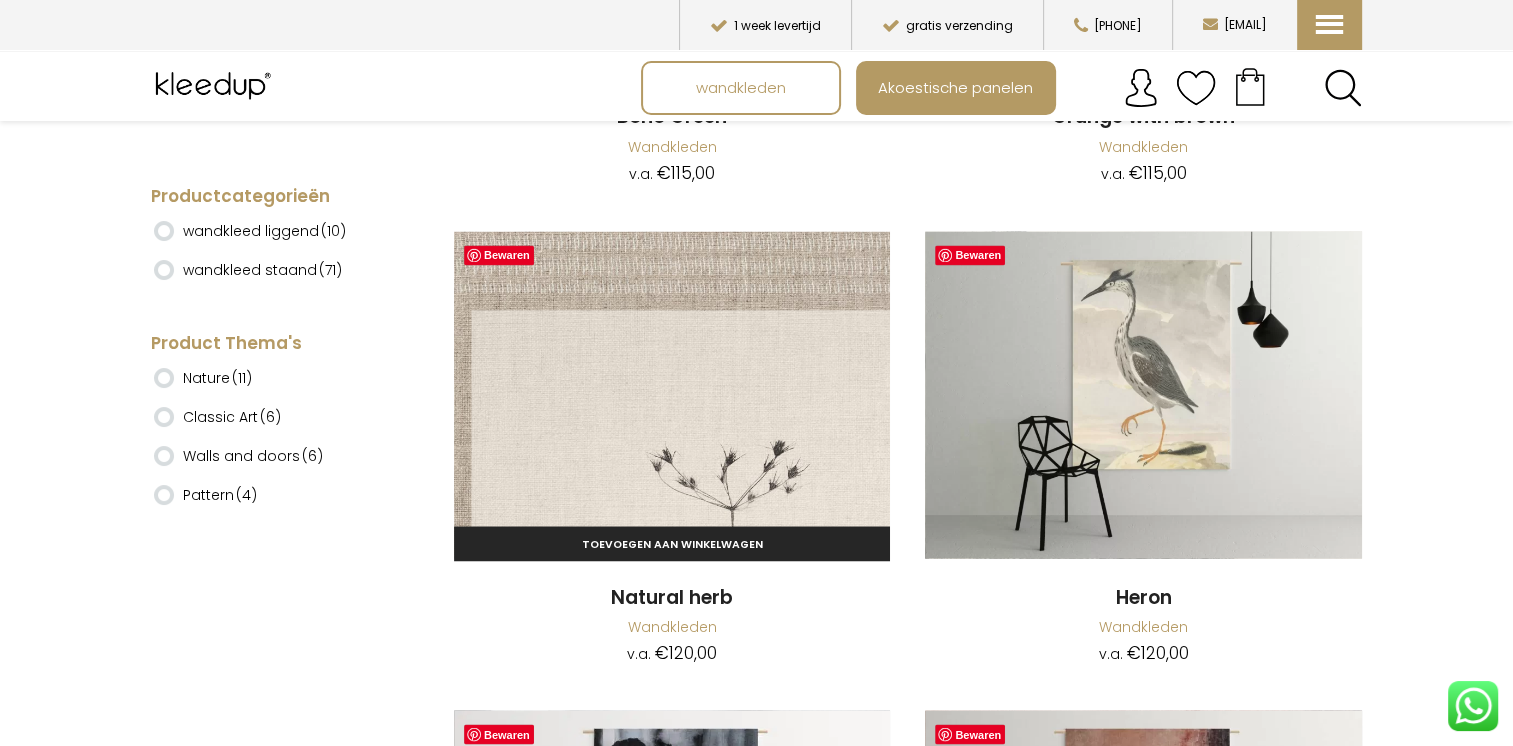 click at bounding box center [672, 394] 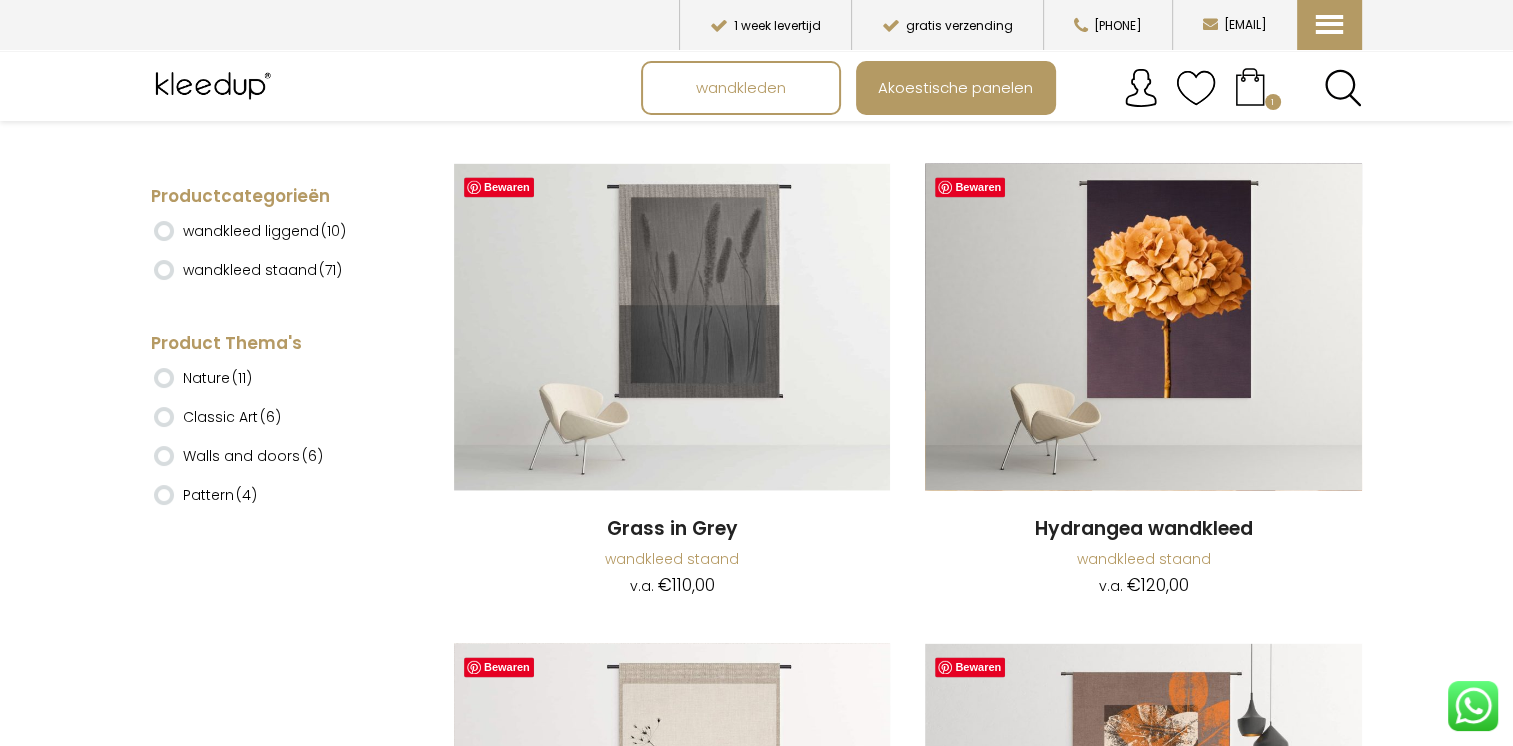scroll, scrollTop: 2848, scrollLeft: 0, axis: vertical 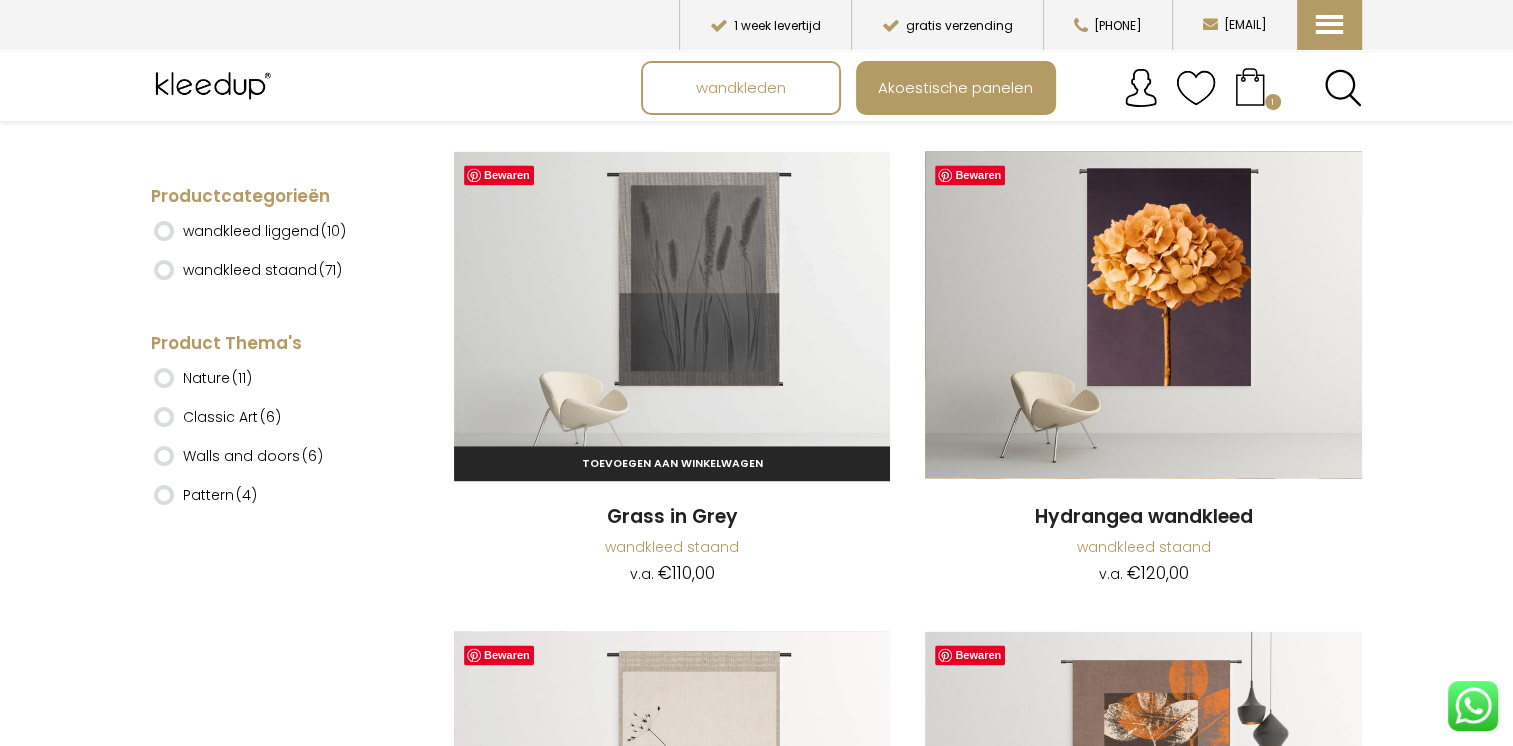 click at bounding box center [672, 314] 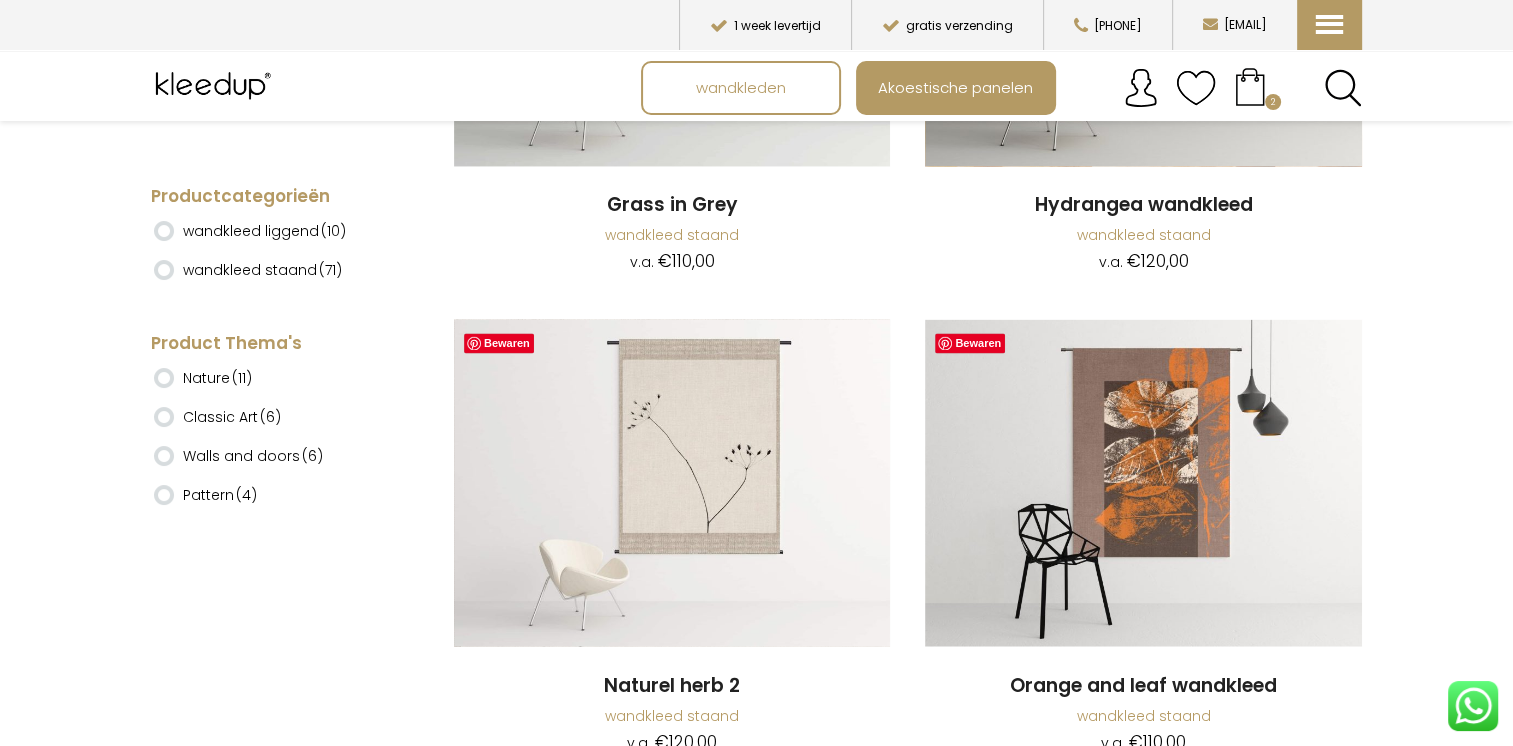 scroll, scrollTop: 3168, scrollLeft: 0, axis: vertical 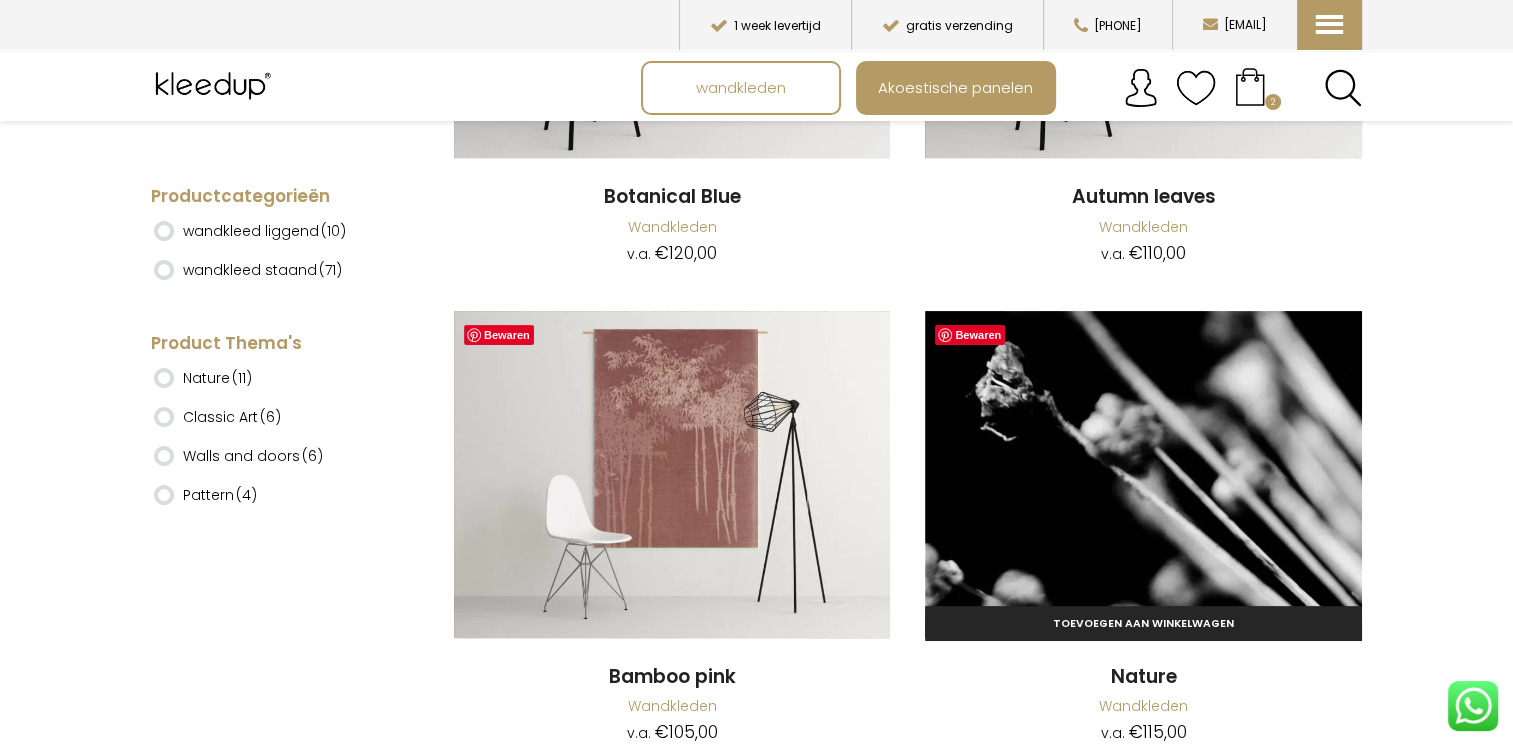 click at bounding box center [1143, 474] 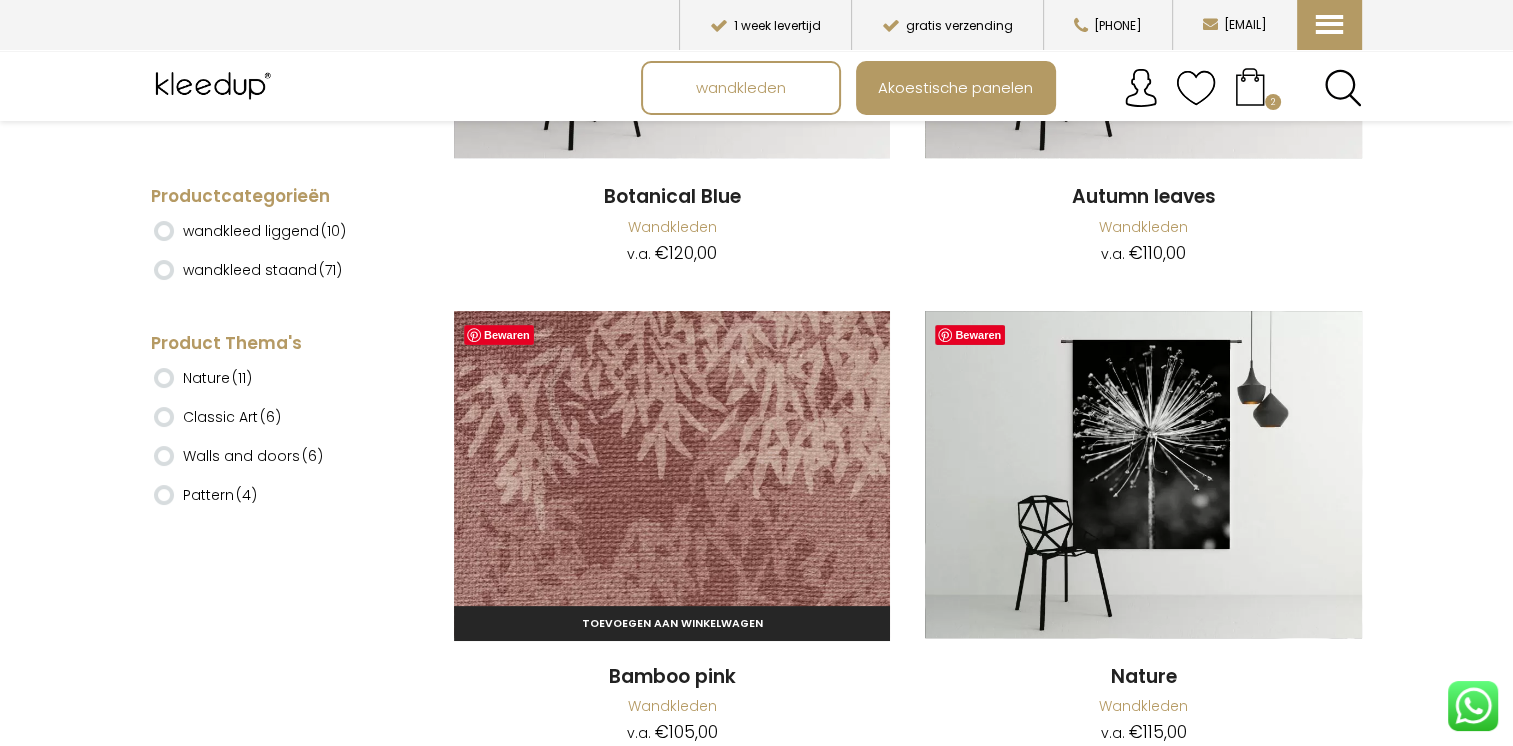 click at bounding box center [672, 474] 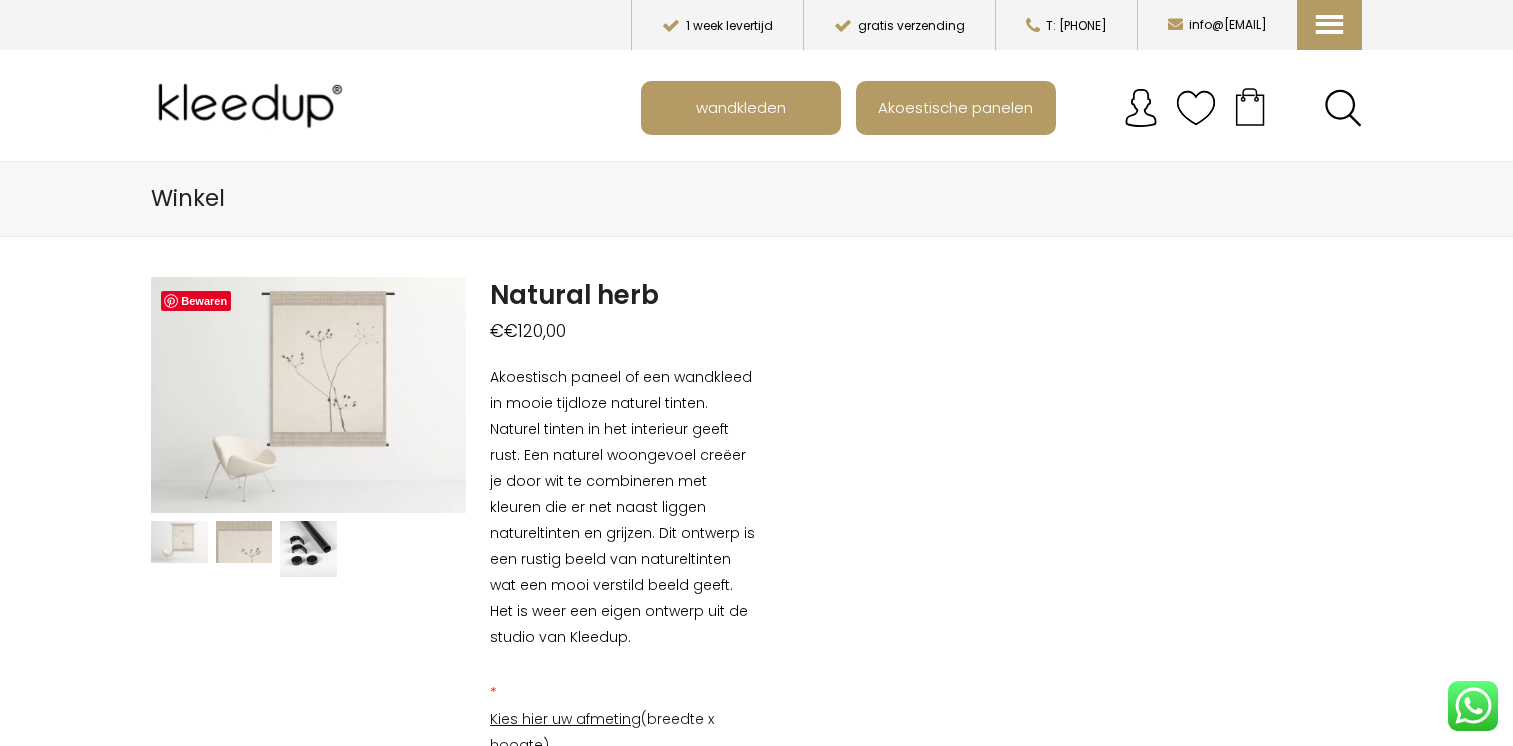 scroll, scrollTop: 0, scrollLeft: 0, axis: both 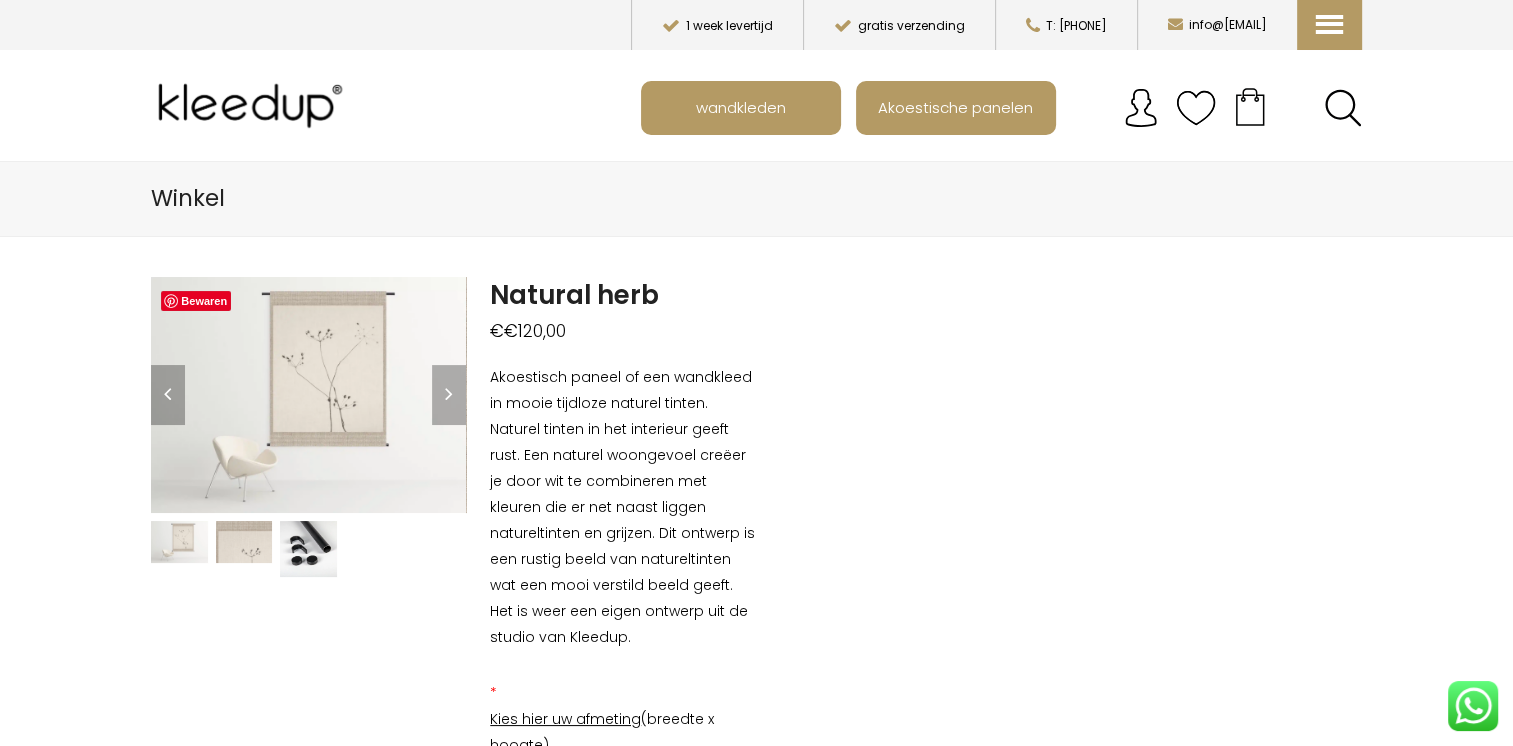 click at bounding box center (244, 542) 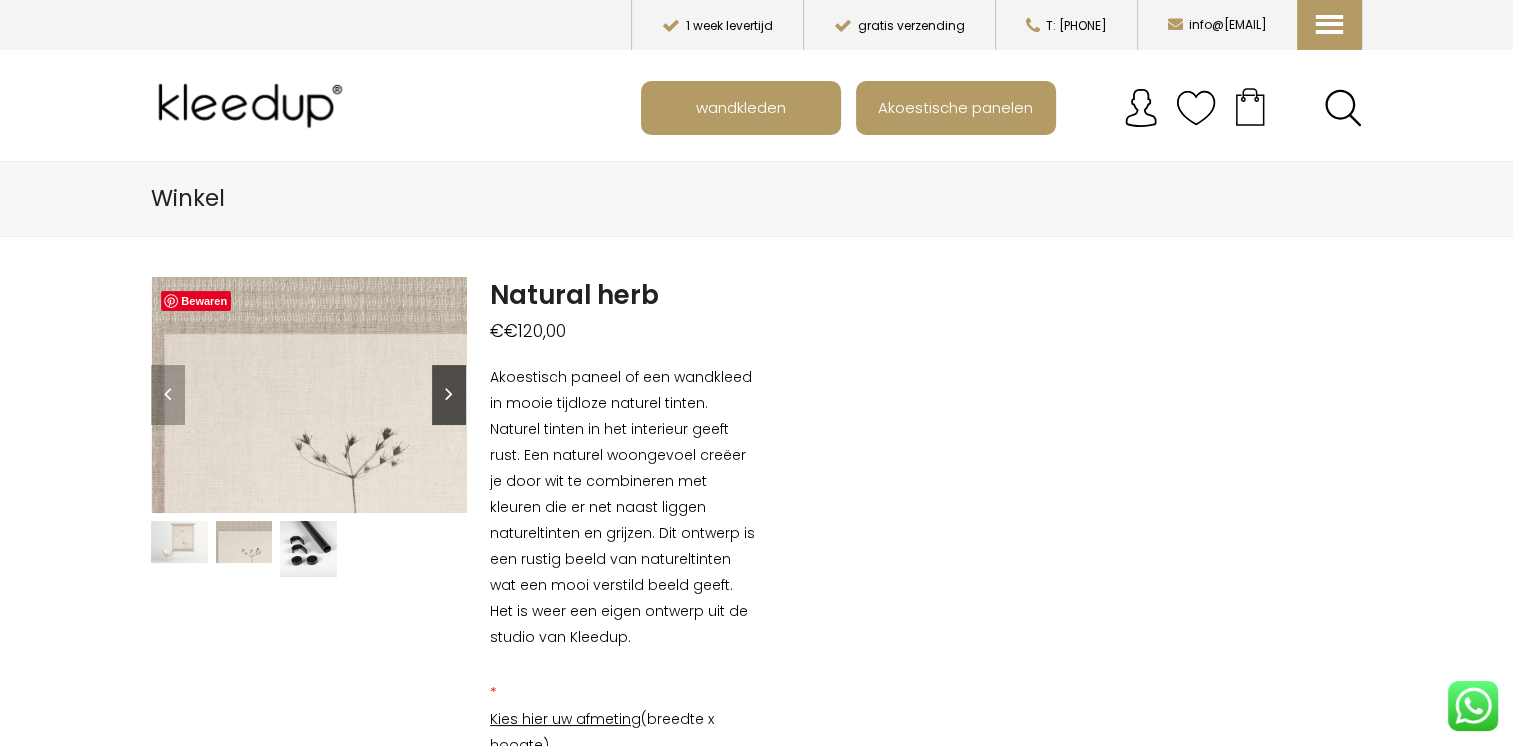 click on "Next" at bounding box center [449, 395] 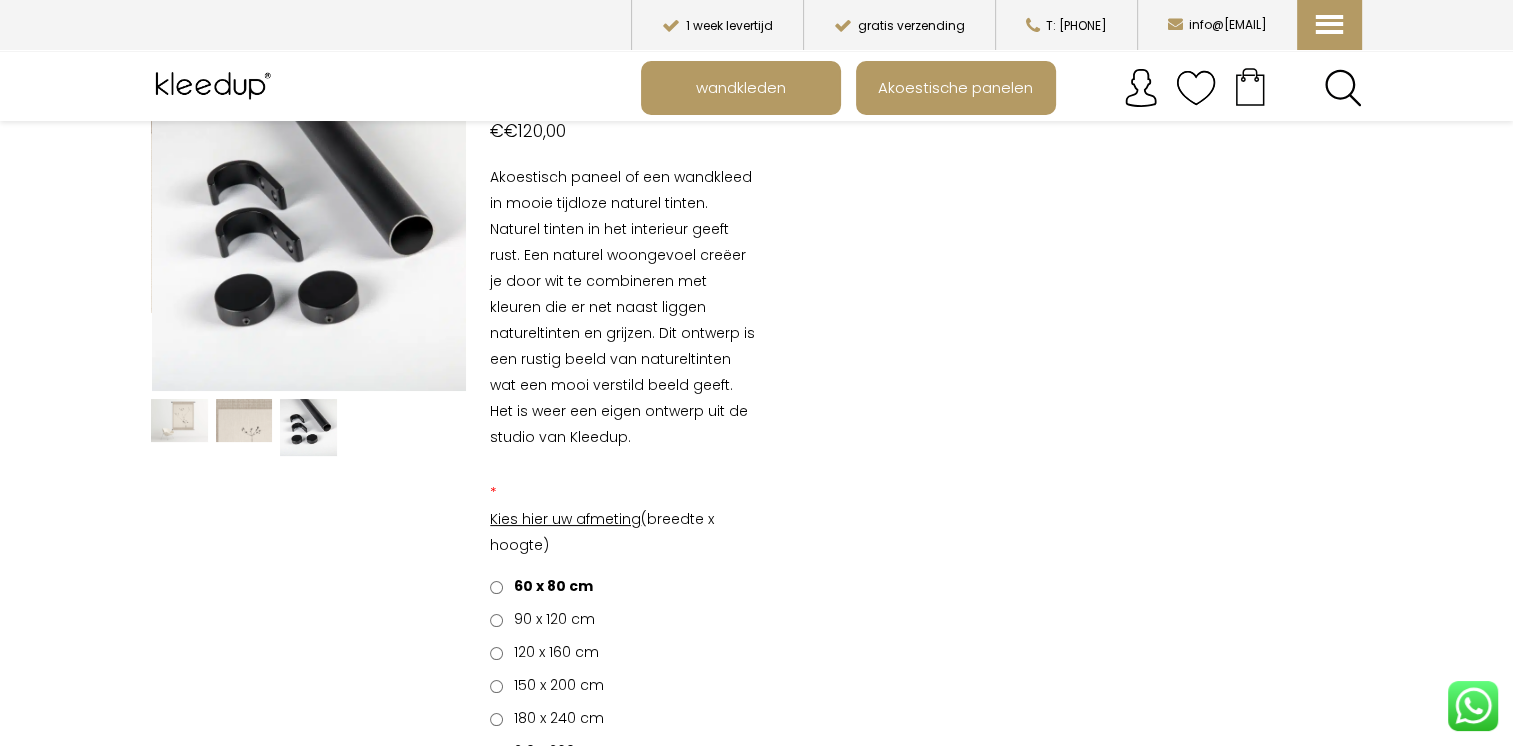 scroll, scrollTop: 266, scrollLeft: 0, axis: vertical 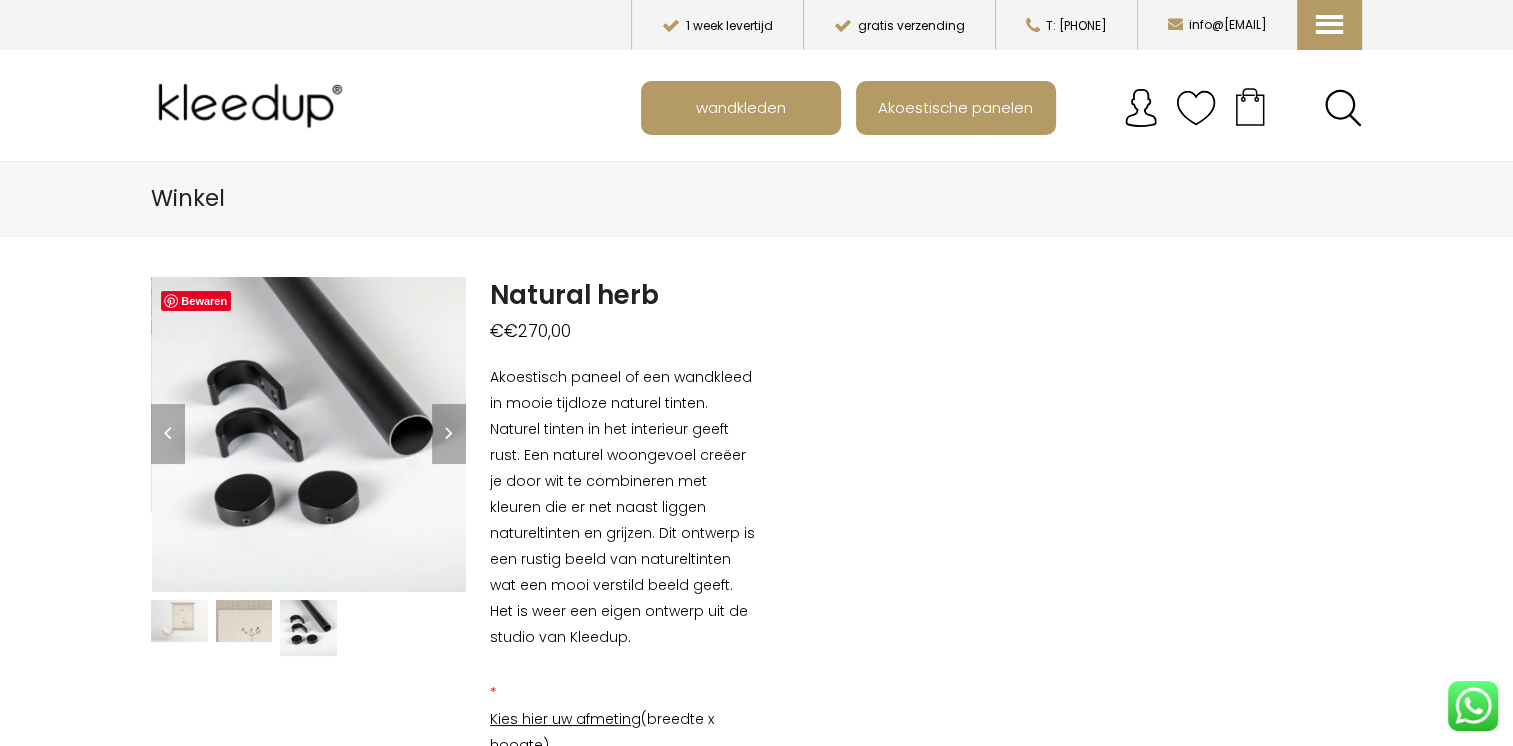 click at bounding box center (244, 621) 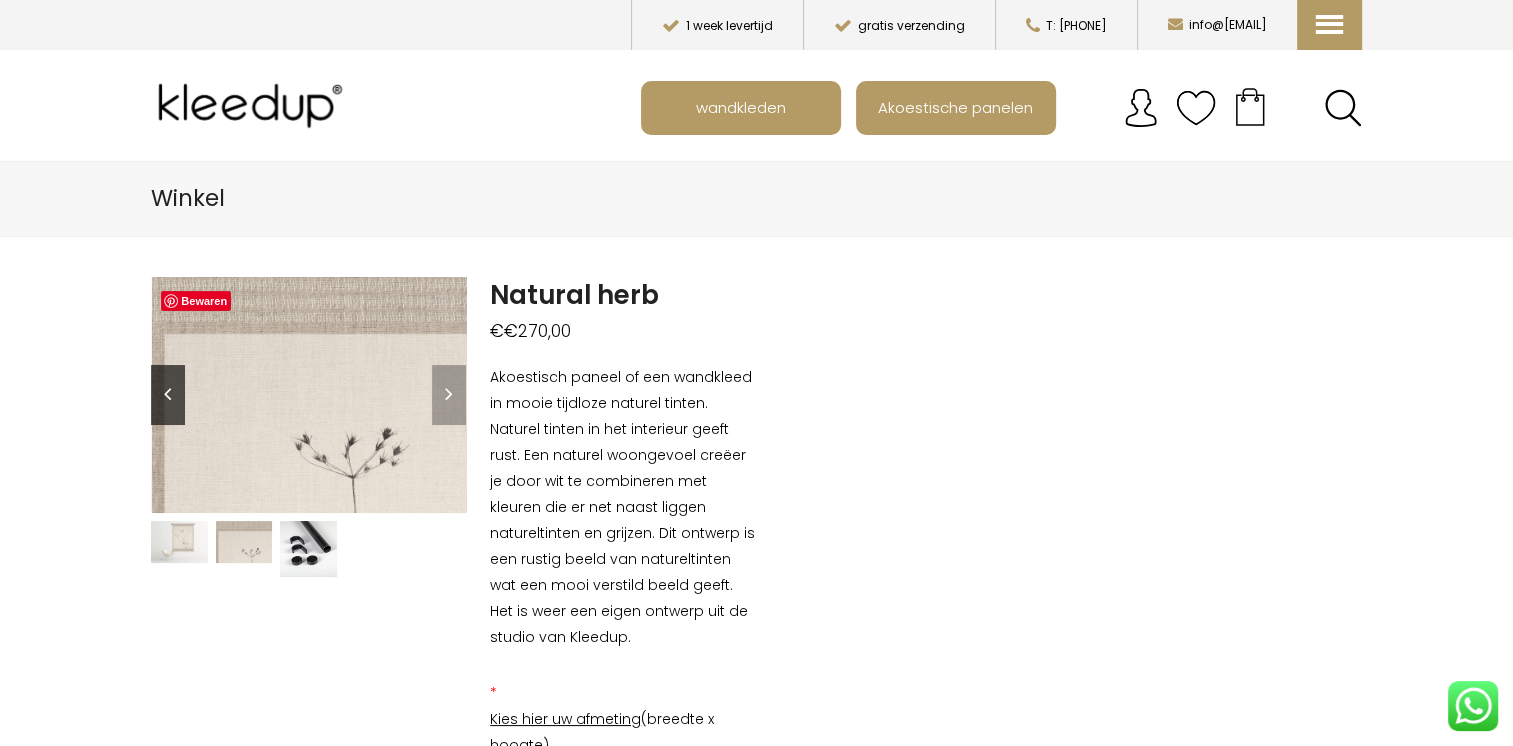 click on "Previous" at bounding box center (168, 395) 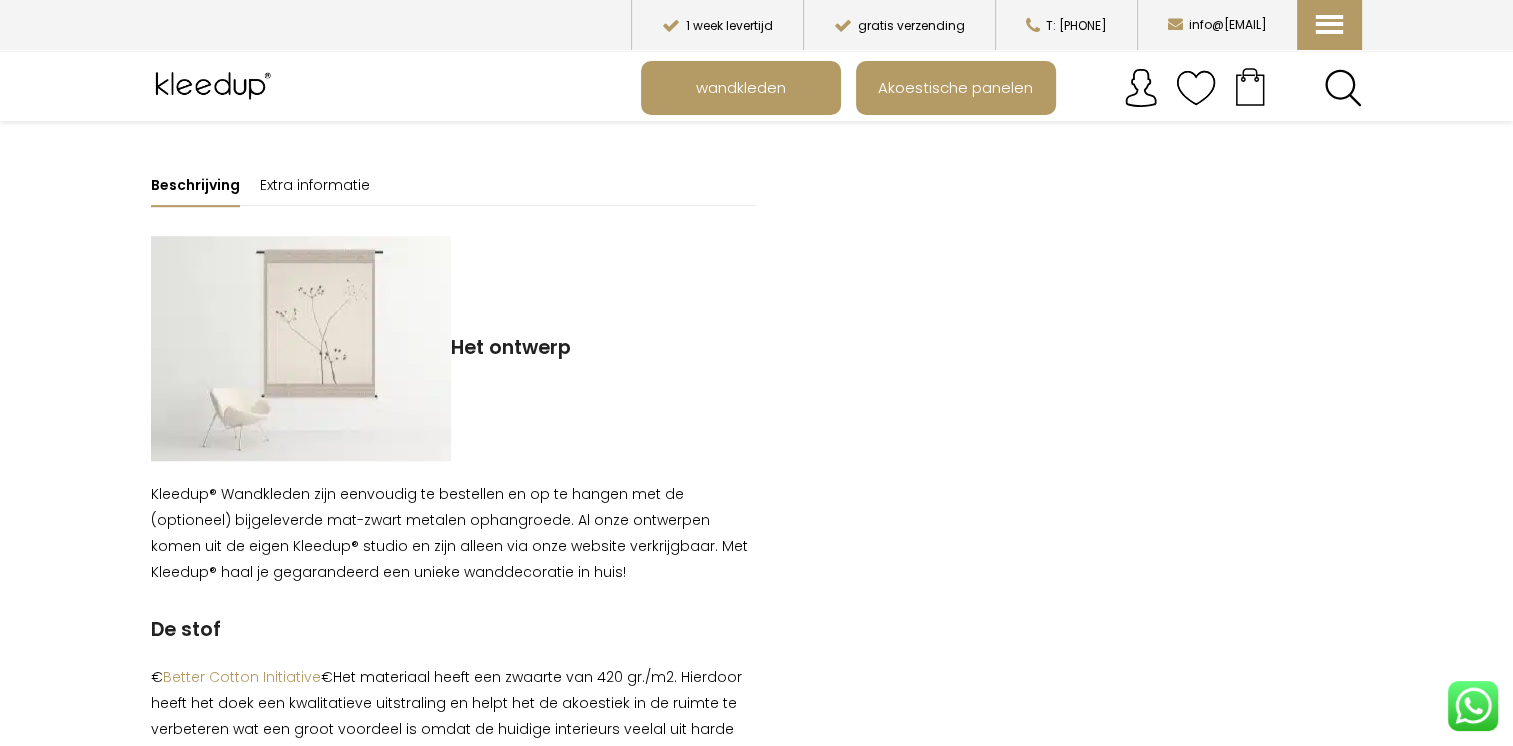 scroll, scrollTop: 652, scrollLeft: 0, axis: vertical 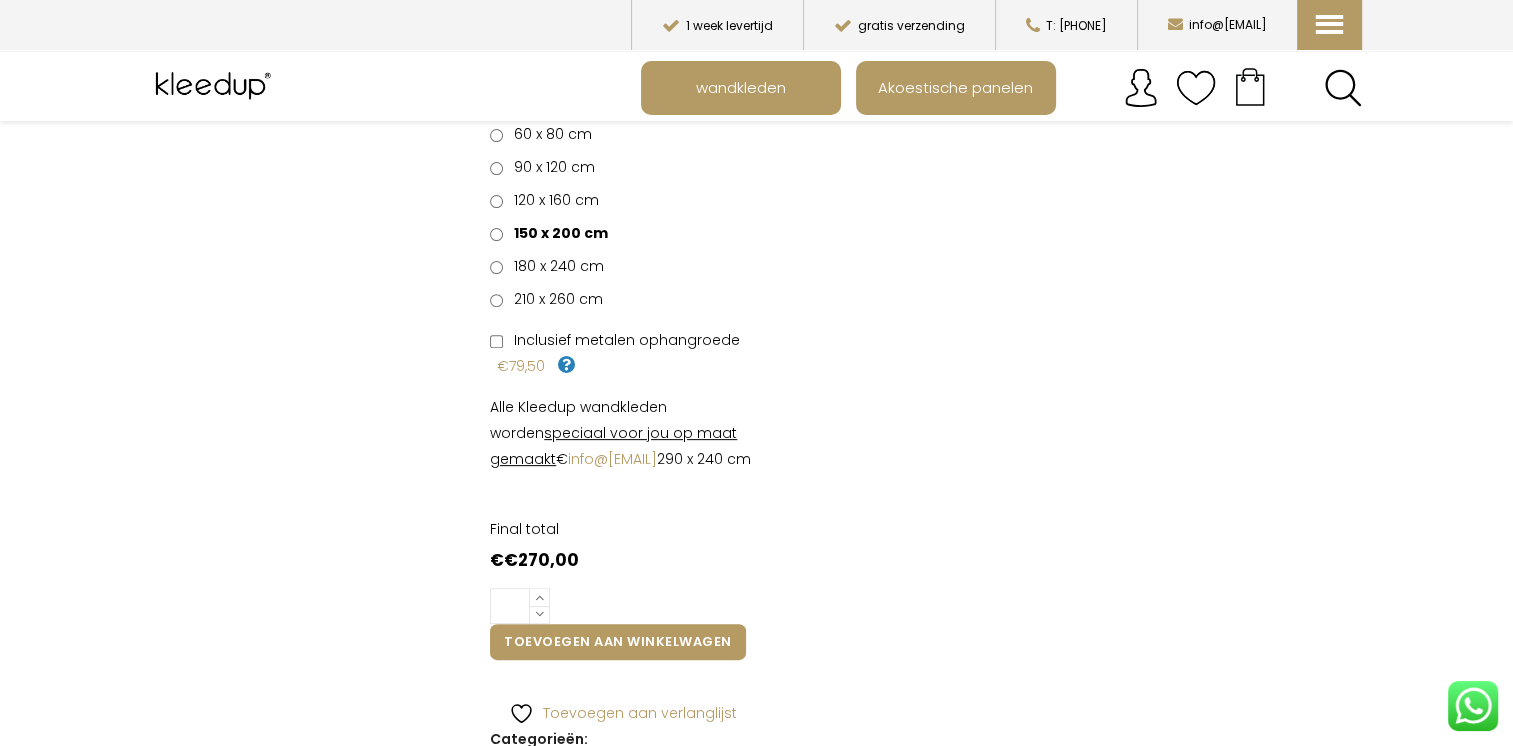 click on "Toevoegen aan winkelwagen" at bounding box center [617, 642] 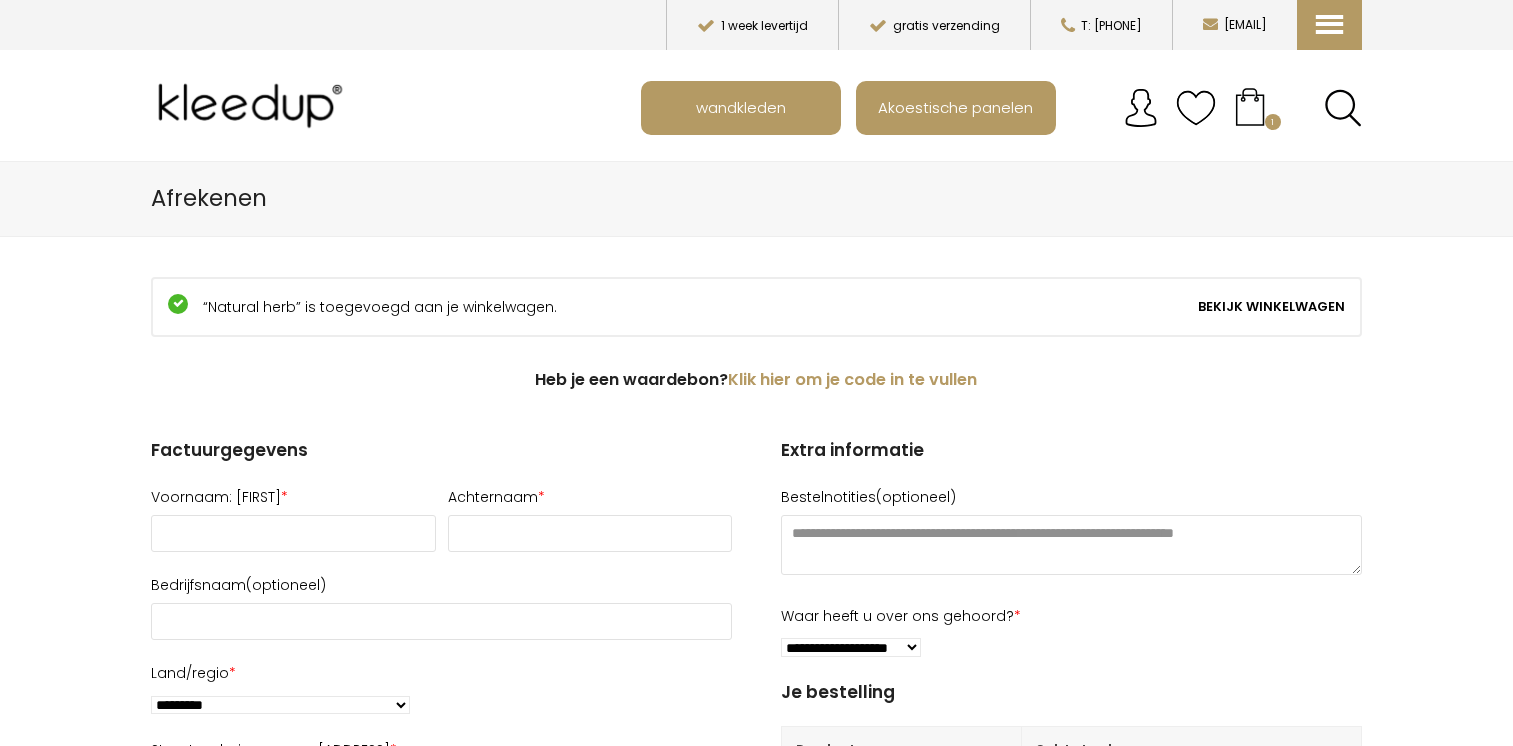 scroll, scrollTop: 0, scrollLeft: 0, axis: both 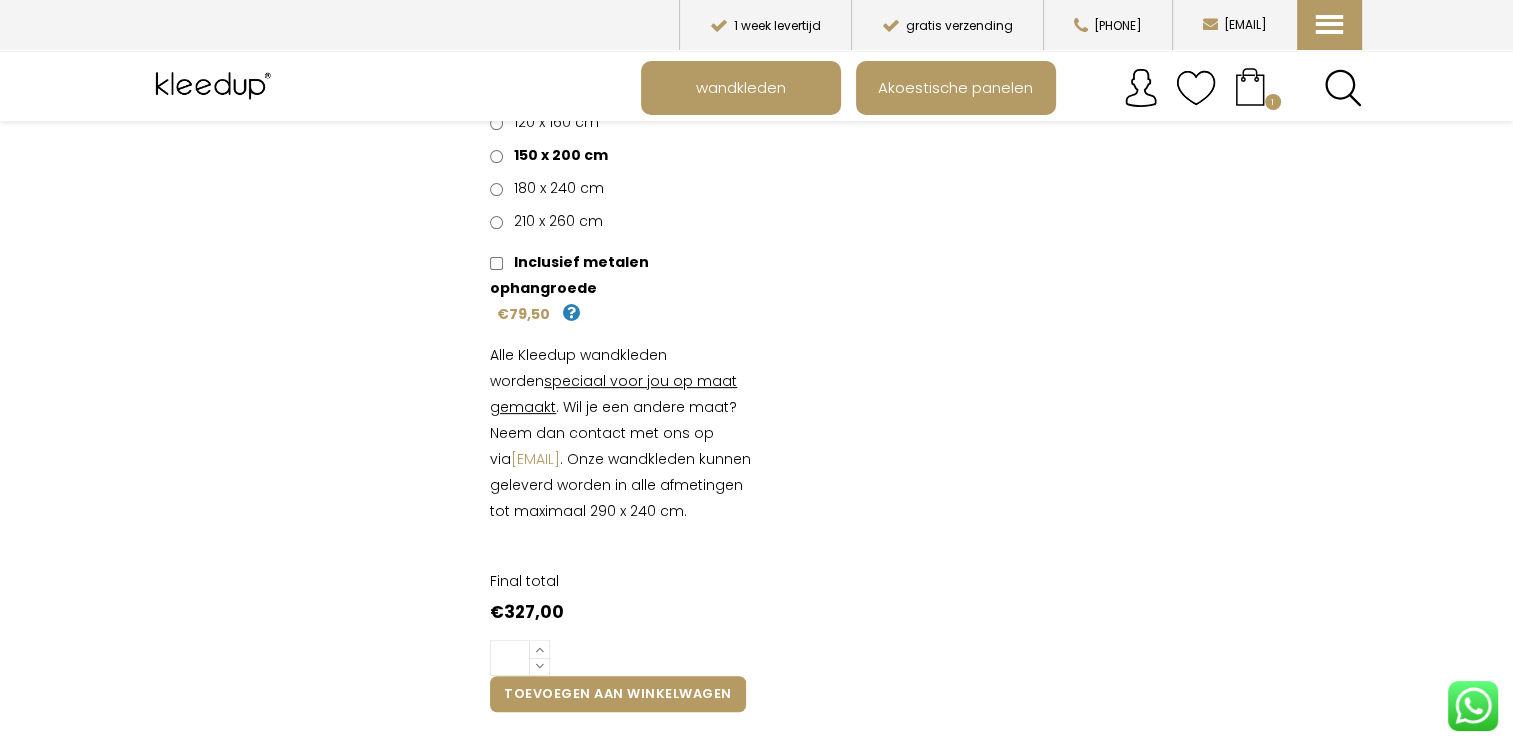 click on "Toevoegen aan winkelwagen" at bounding box center [617, 694] 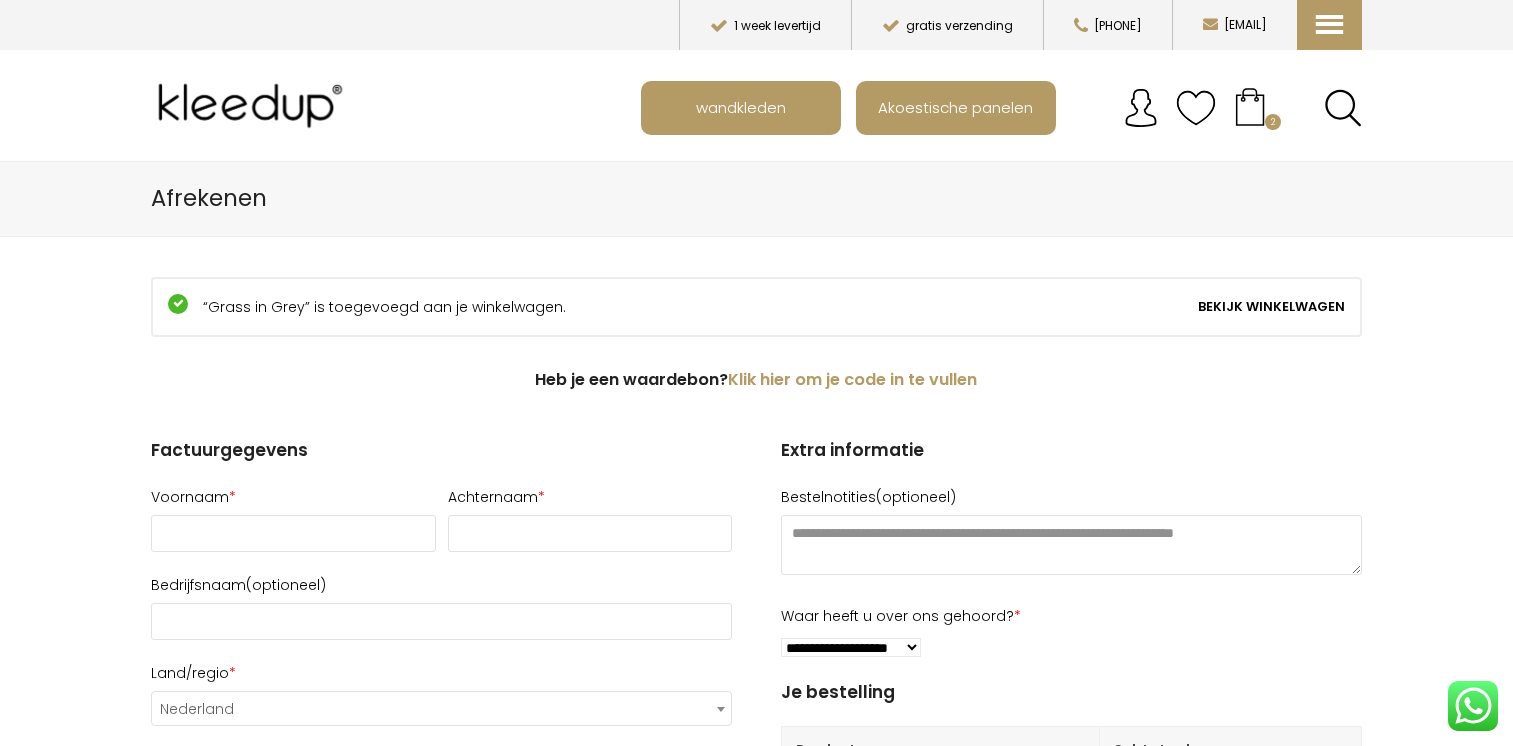 scroll, scrollTop: 0, scrollLeft: 0, axis: both 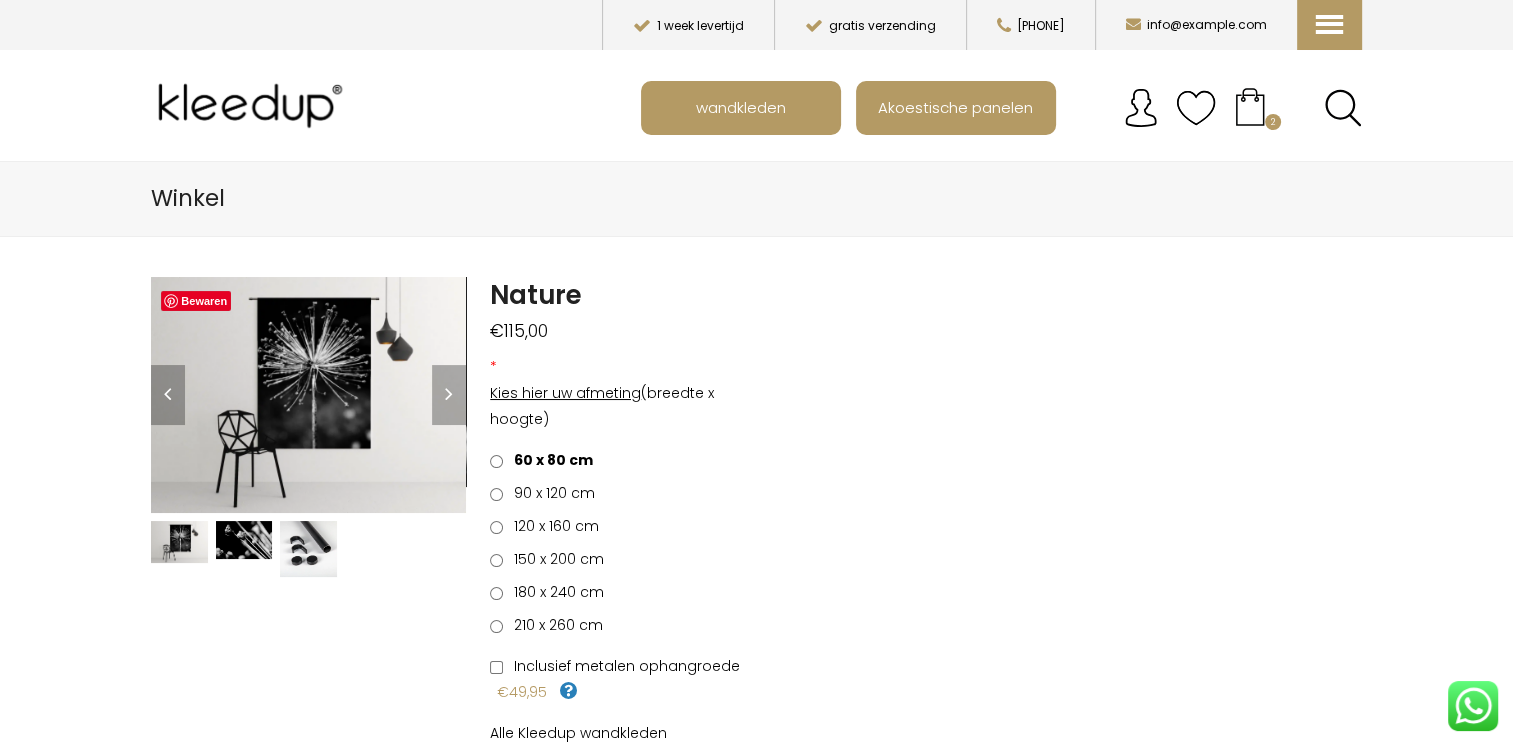 click at bounding box center (244, 540) 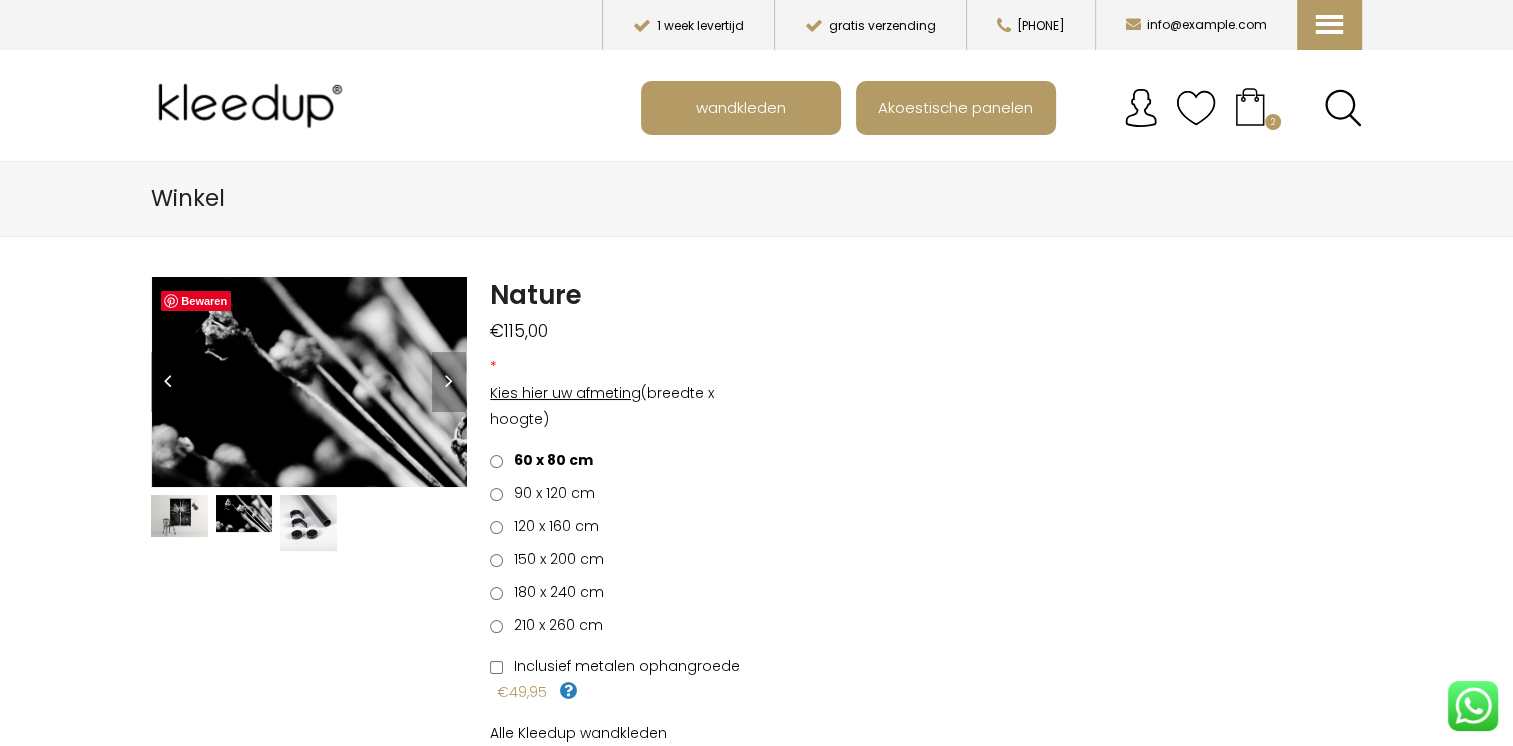 click at bounding box center [179, 516] 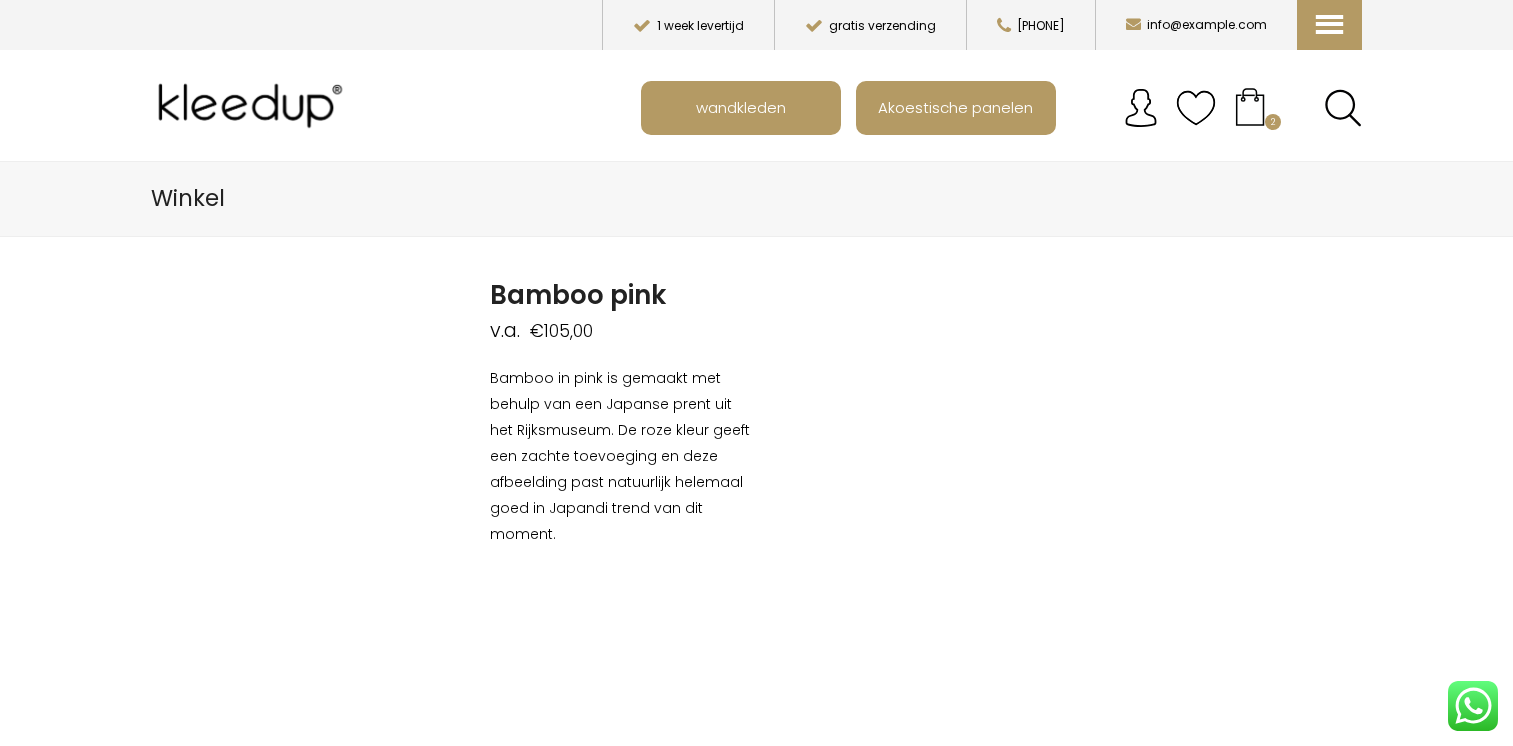 scroll, scrollTop: 0, scrollLeft: 0, axis: both 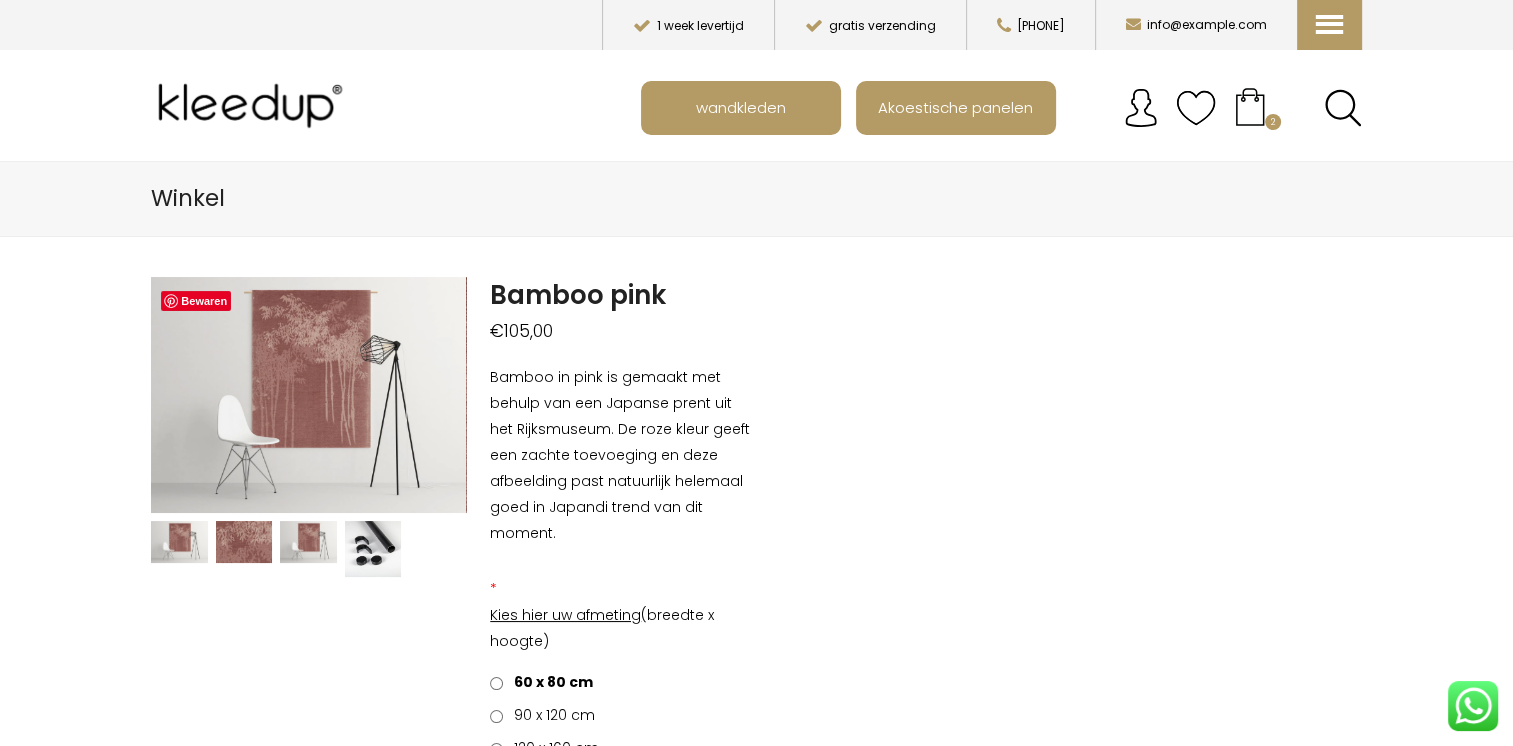 click on "Bamboo in pink is gemaakt met behulp van een Japanse prent uit het Rijksmuseum. De roze kleur geeft een zachte toevoeging en deze afbeelding past natuurlijk helemaal goed in Japandi trend van dit moment." at bounding box center [623, 455] 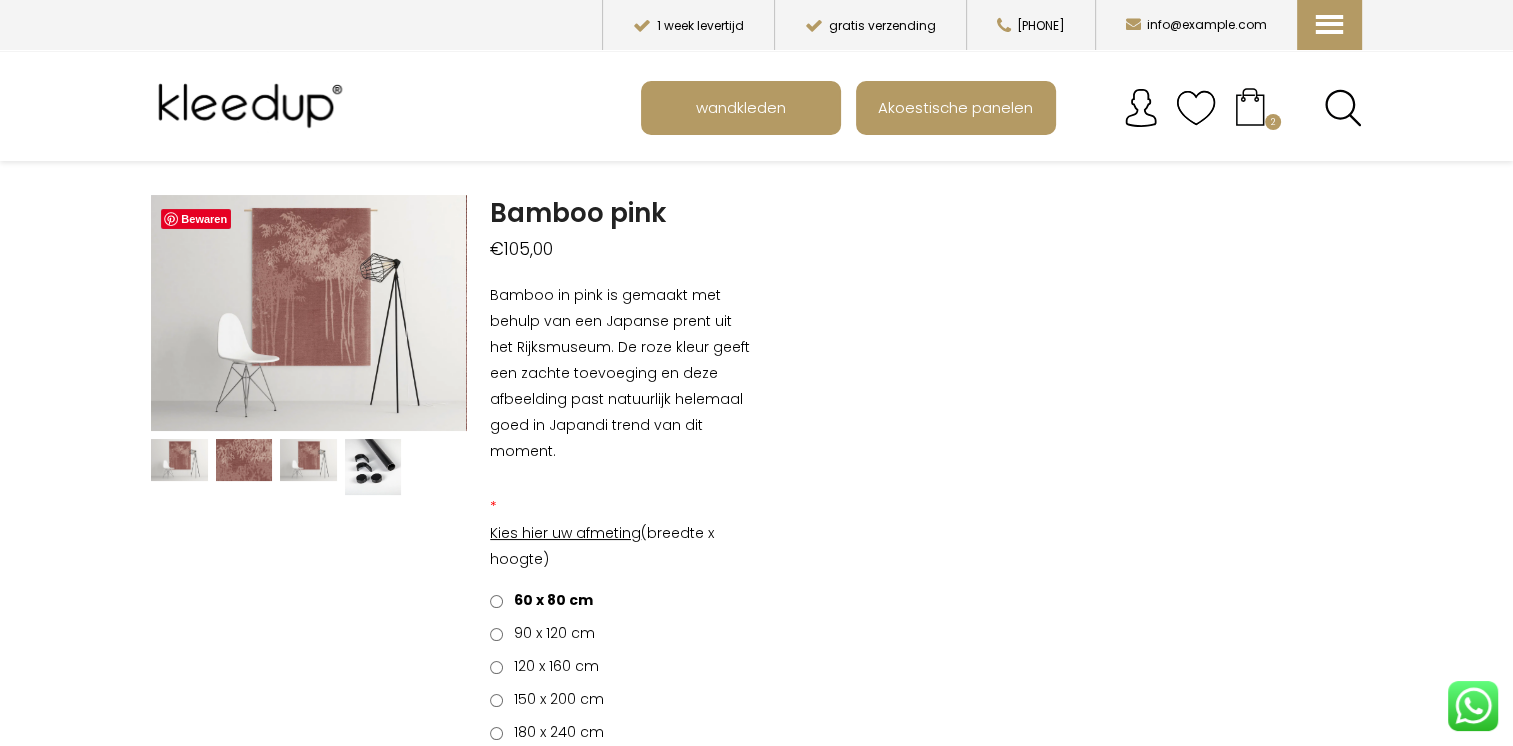 scroll, scrollTop: 120, scrollLeft: 0, axis: vertical 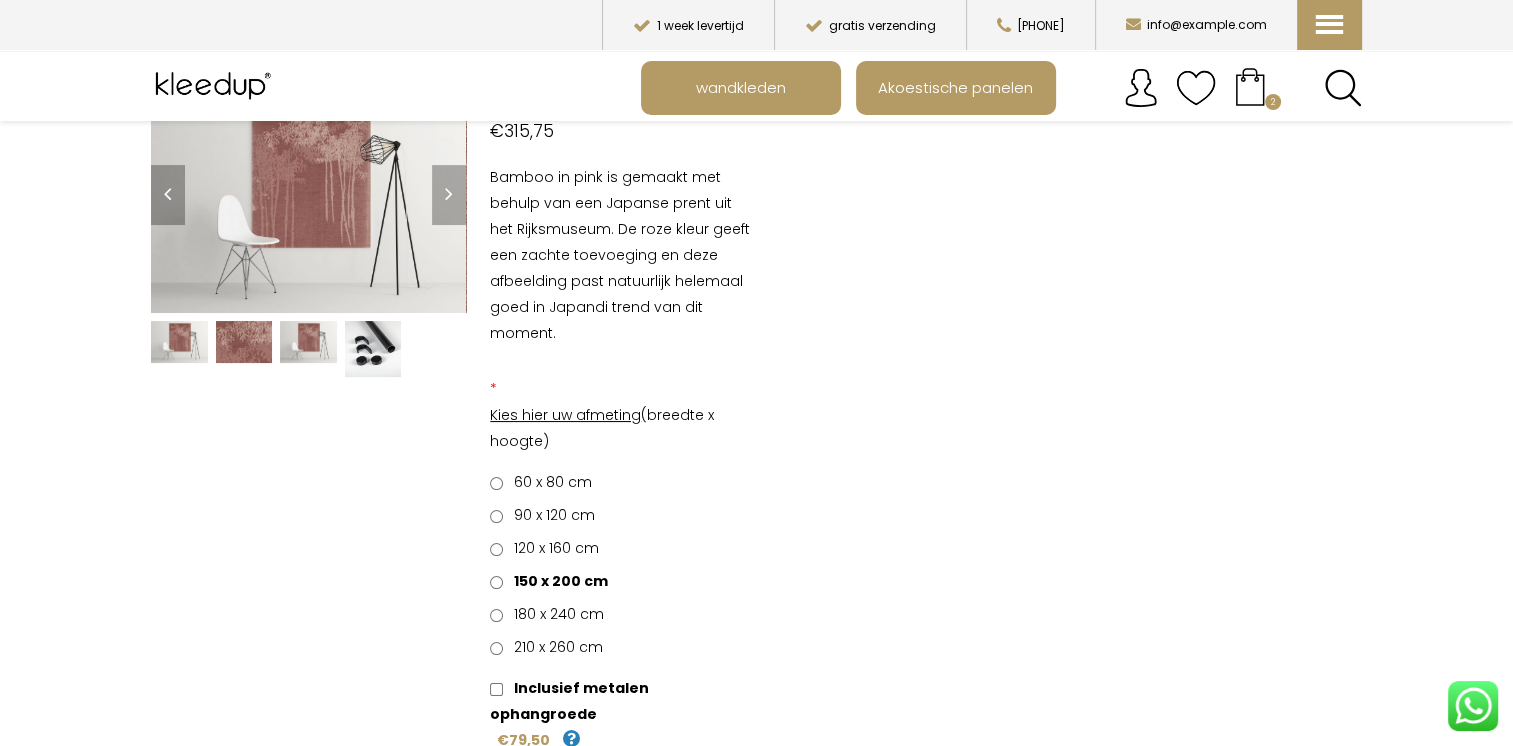 click at bounding box center (244, 342) 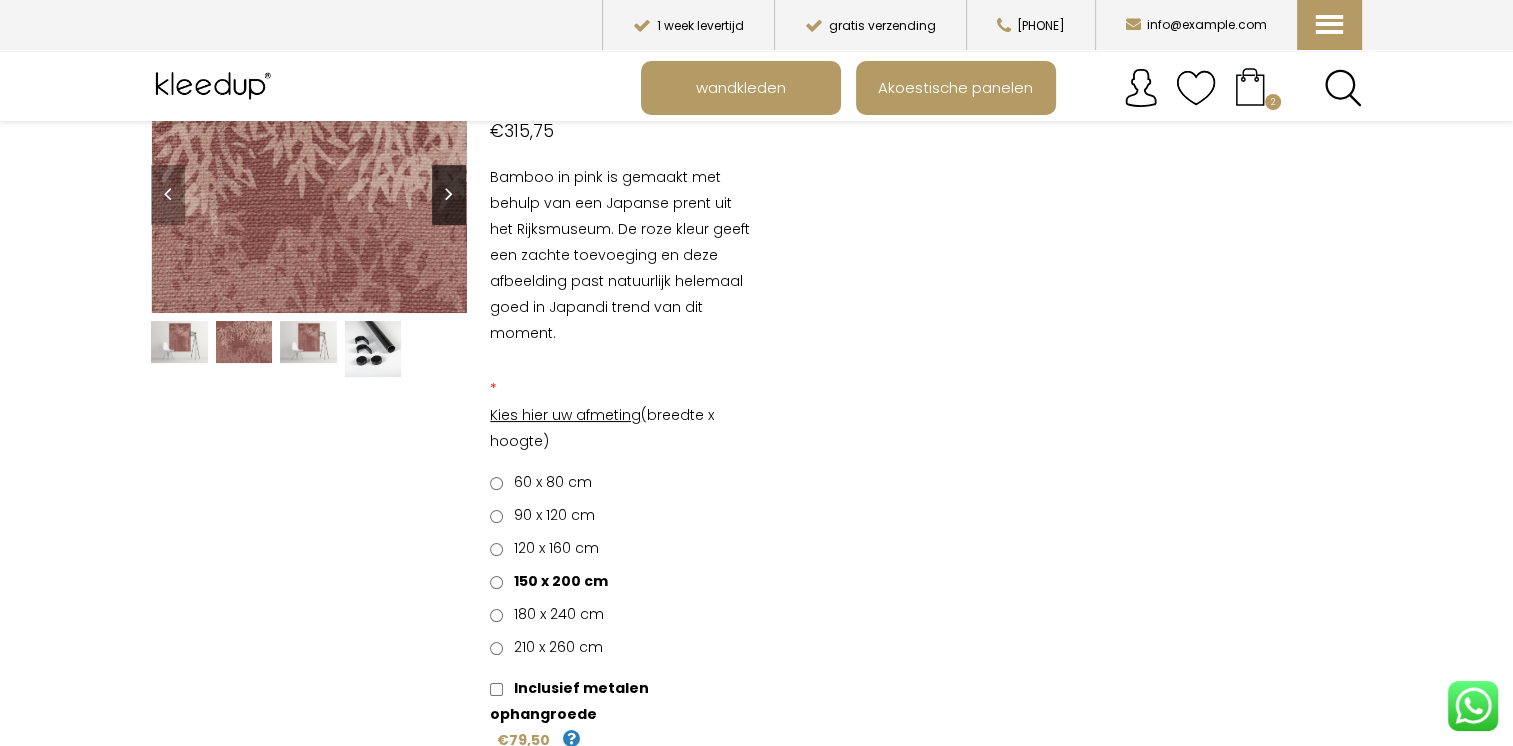 click on "Next" at bounding box center [449, 195] 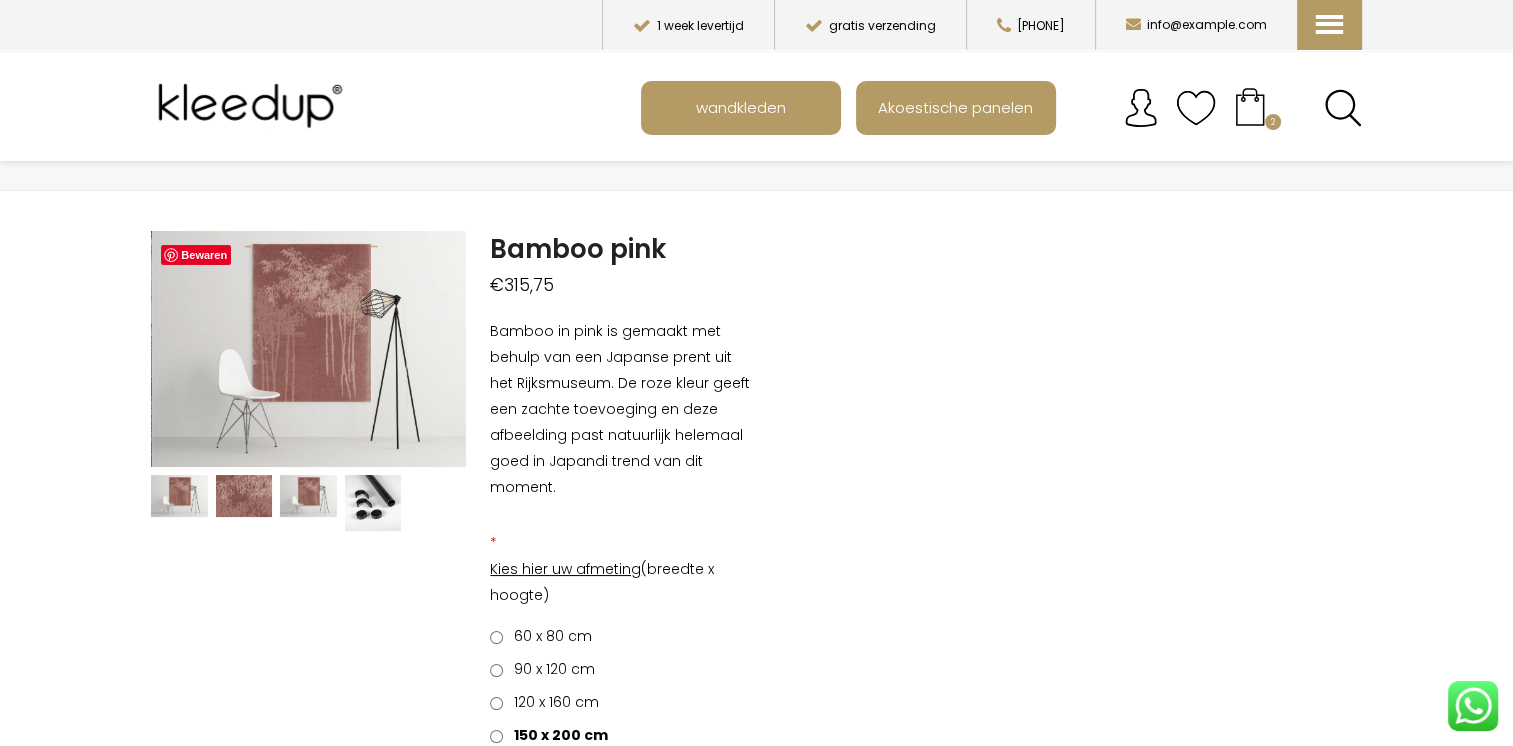 scroll, scrollTop: 40, scrollLeft: 0, axis: vertical 